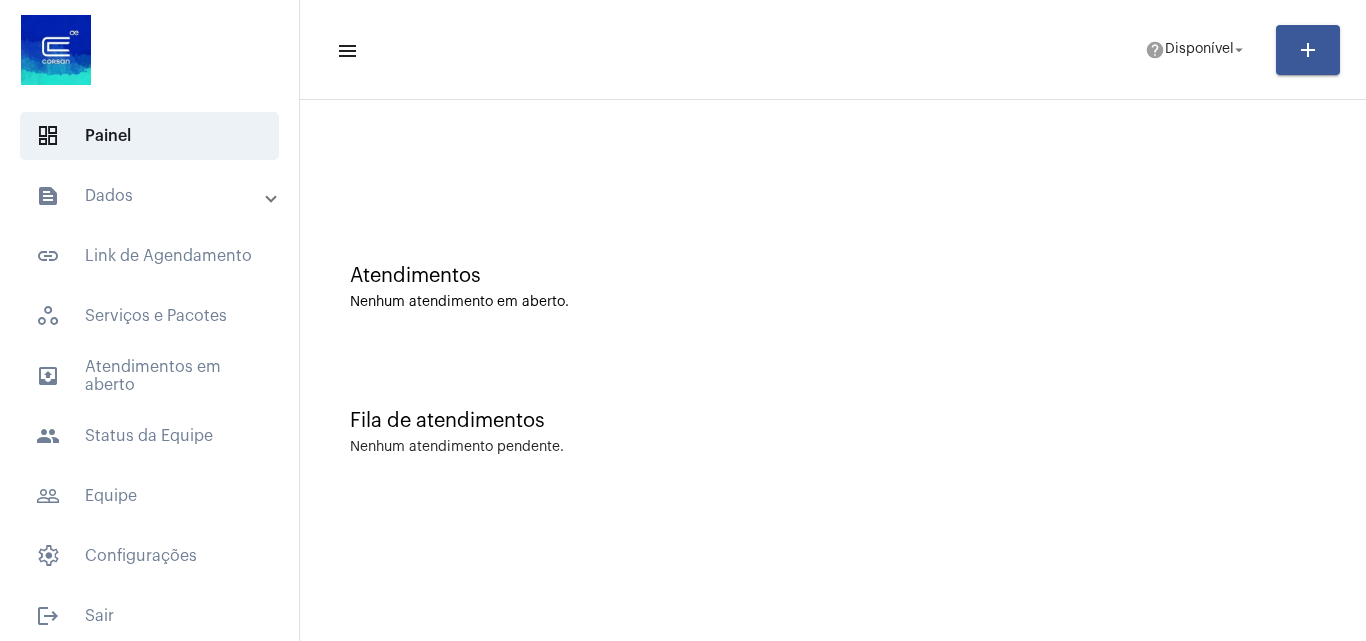 scroll, scrollTop: 0, scrollLeft: 0, axis: both 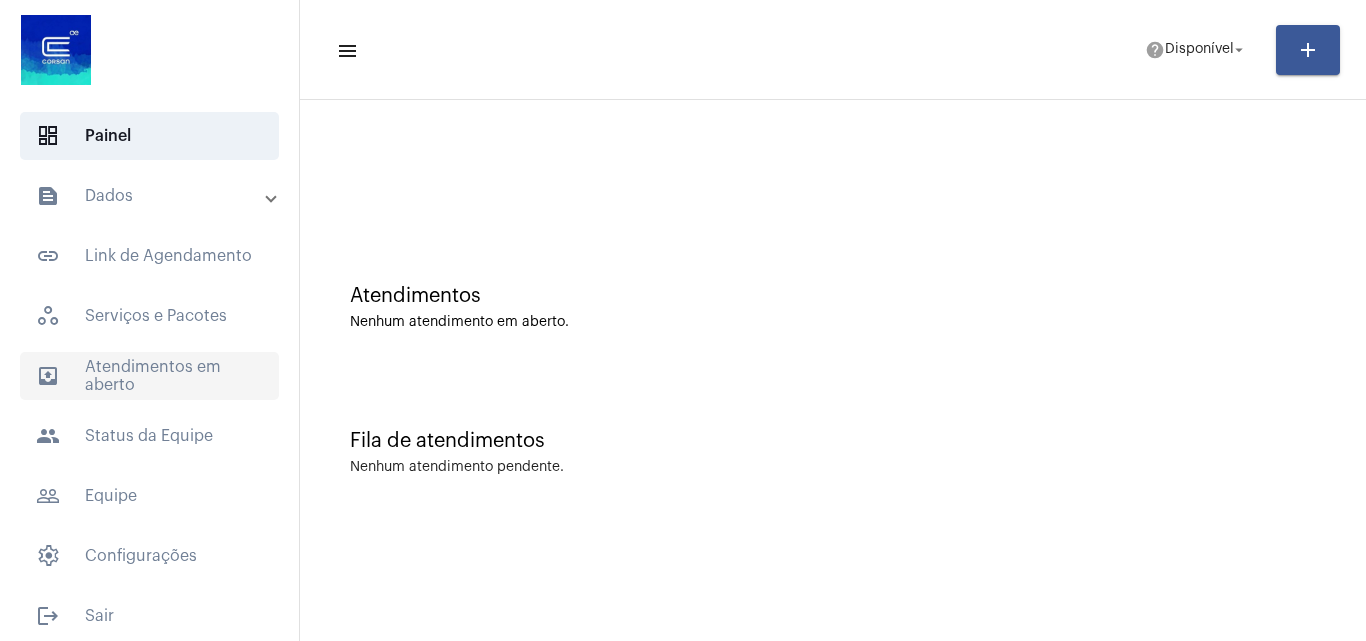 click on "outbox_outline  Atendimentos em aberto" 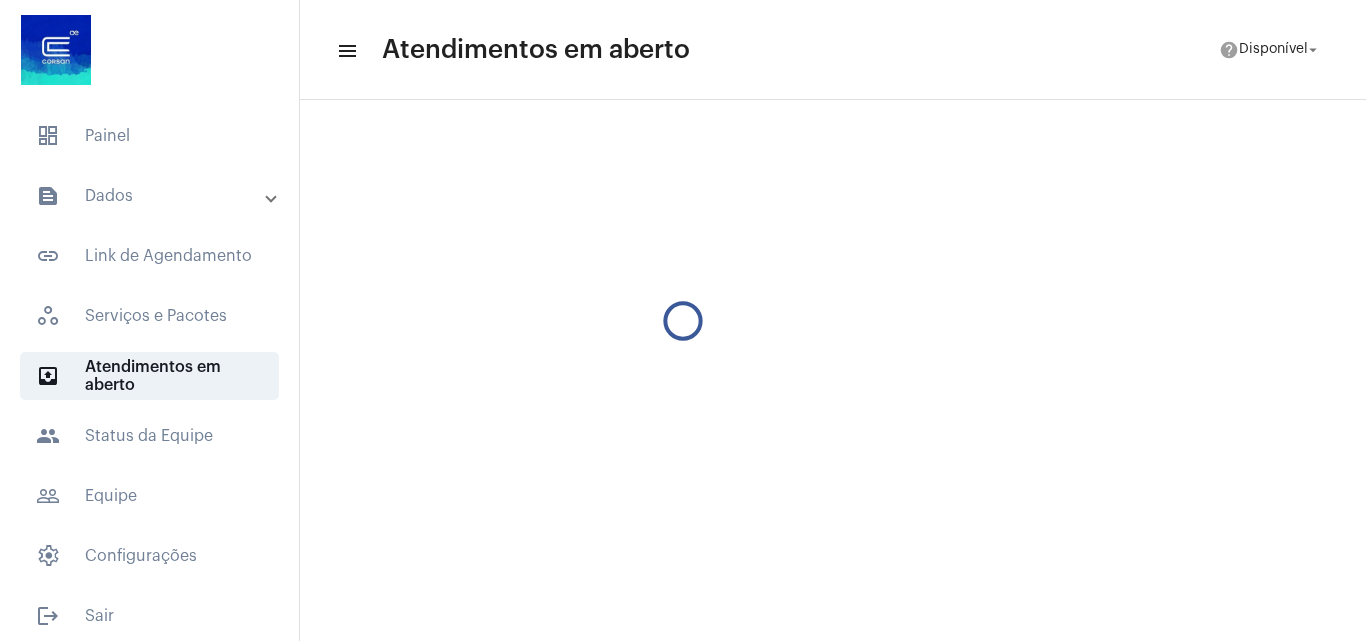 click on "text_snippet_outlined  Dados" at bounding box center [151, 196] 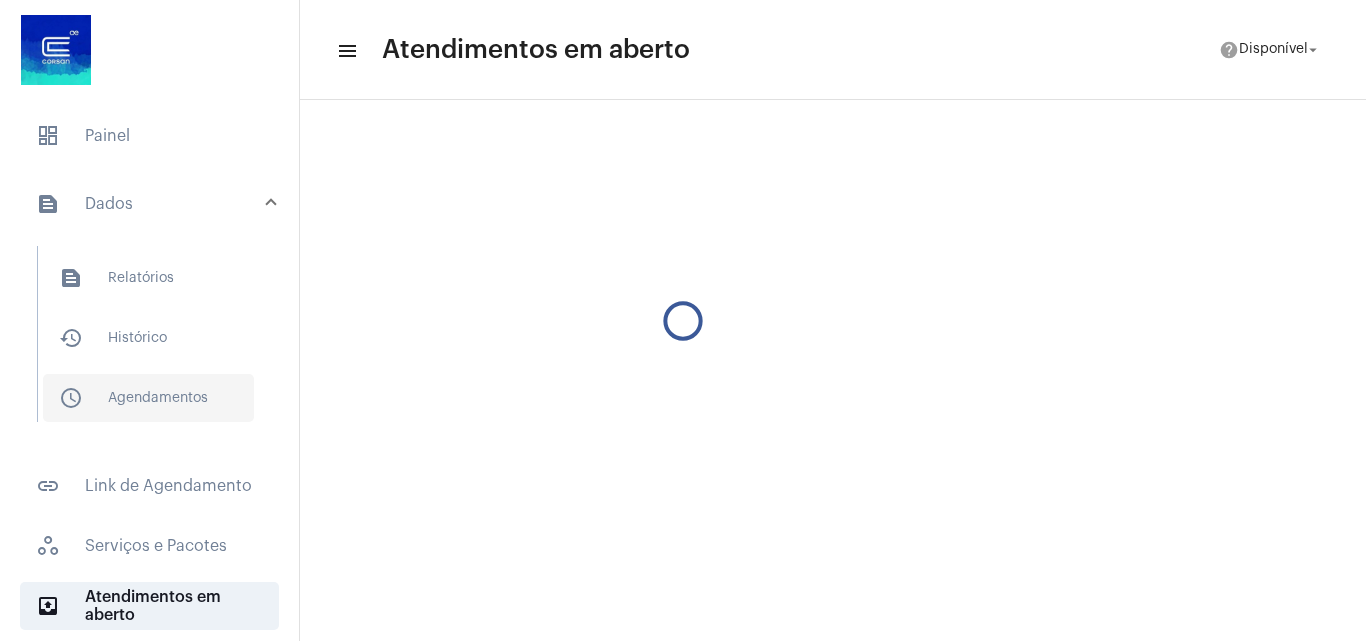 click on "schedule_outlined  Agendamentos" at bounding box center [148, 398] 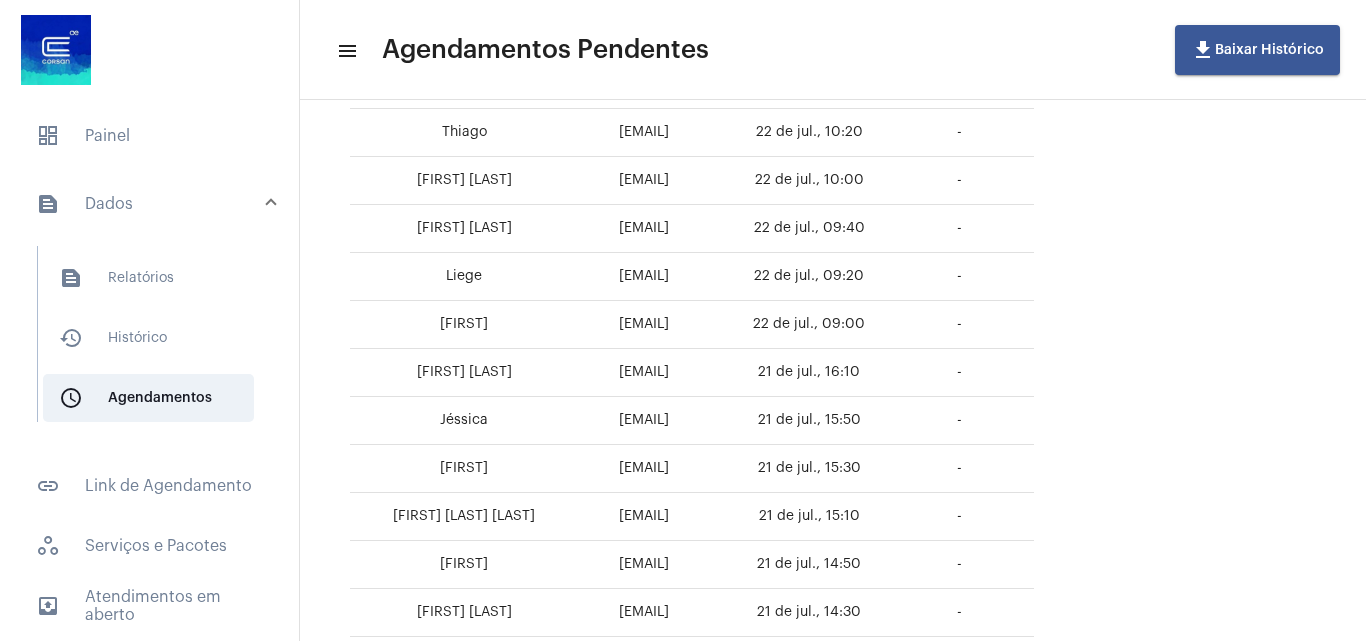 scroll, scrollTop: 830, scrollLeft: 0, axis: vertical 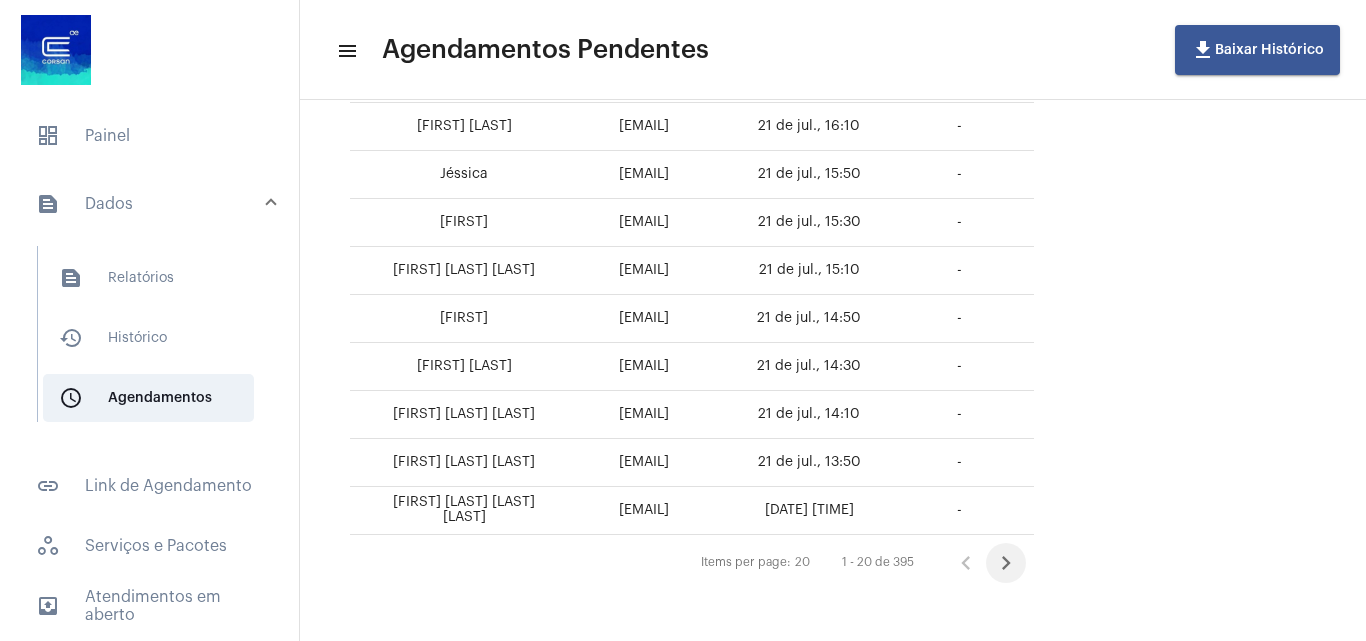 click 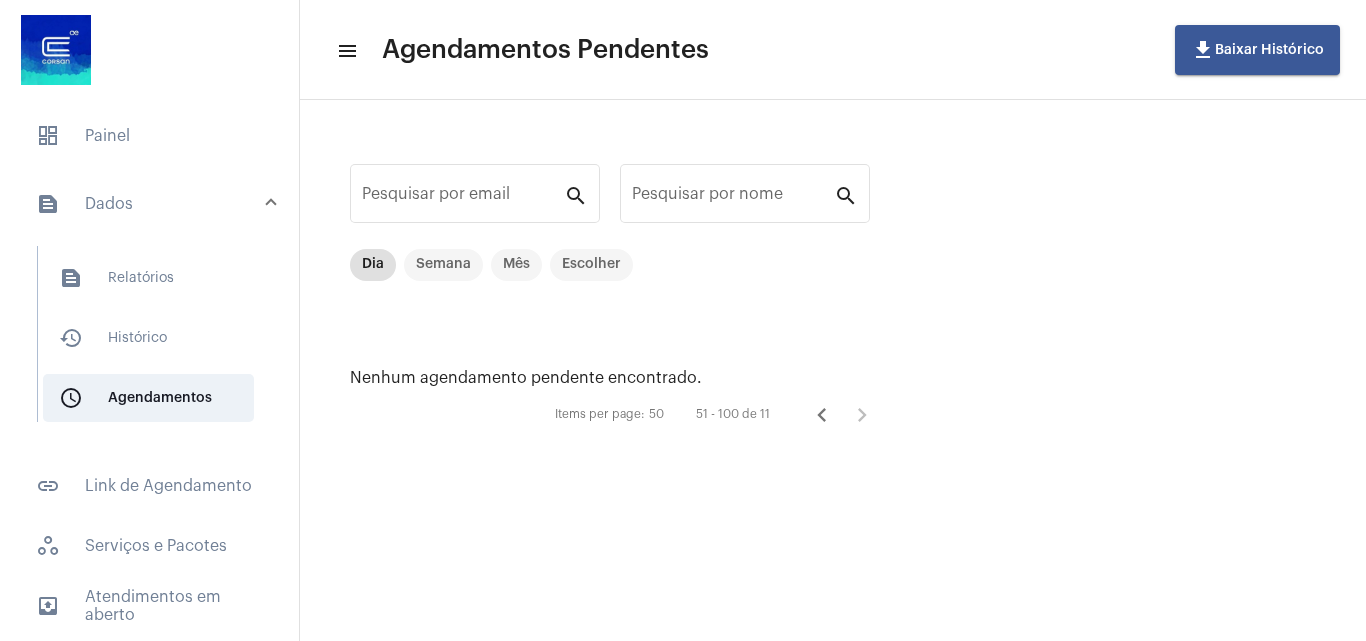click on "text_snippet_outlined  Dados" at bounding box center [151, 204] 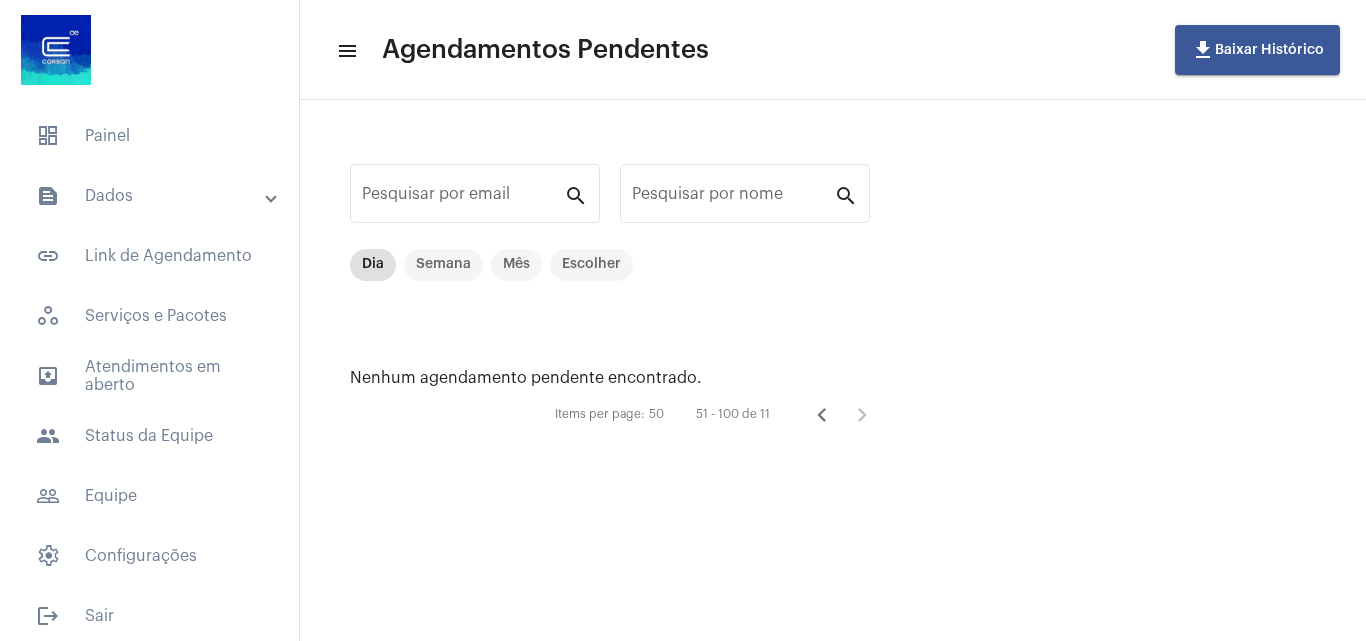 click on "text_snippet_outlined  Dados" at bounding box center [151, 196] 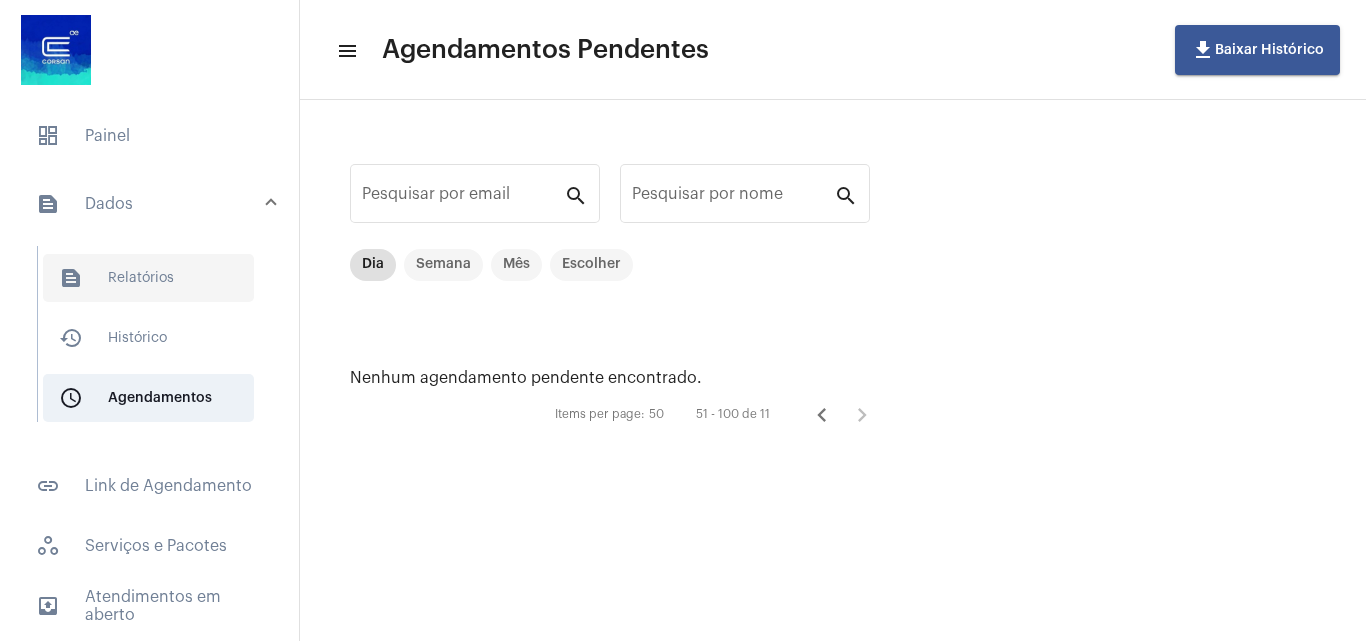 click on "text_snippet_outlined  Relatórios" at bounding box center (148, 278) 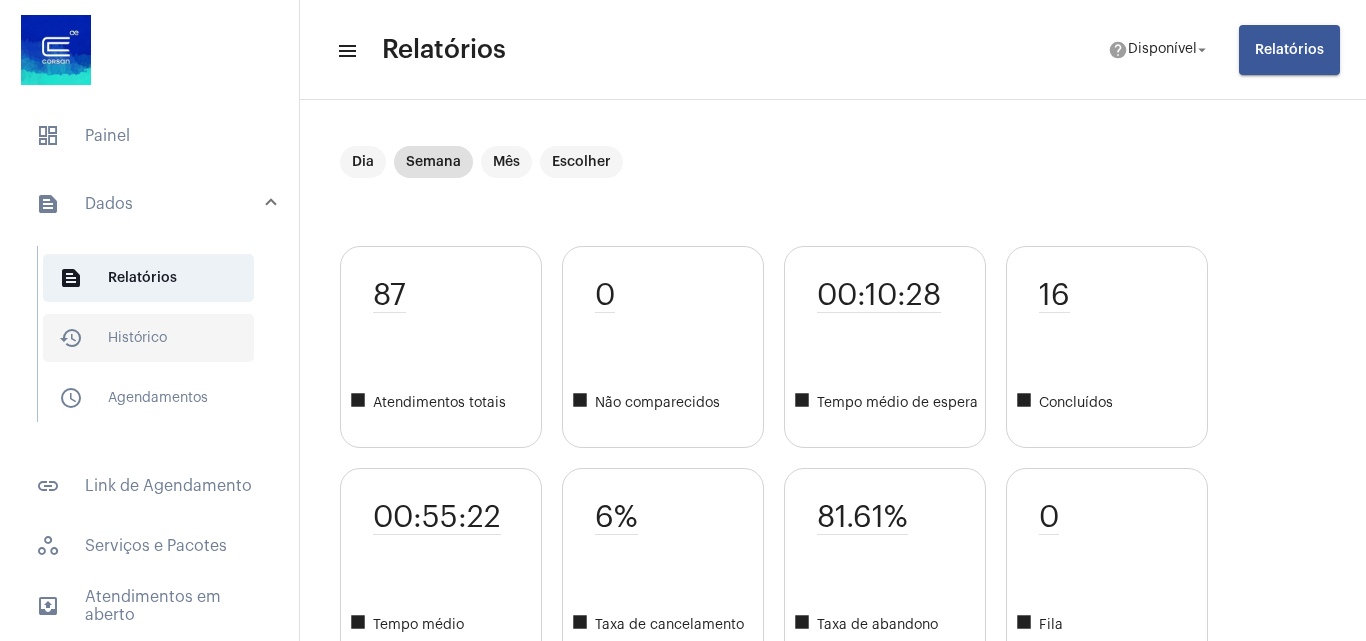 click on "history_outlined  Histórico" at bounding box center [148, 338] 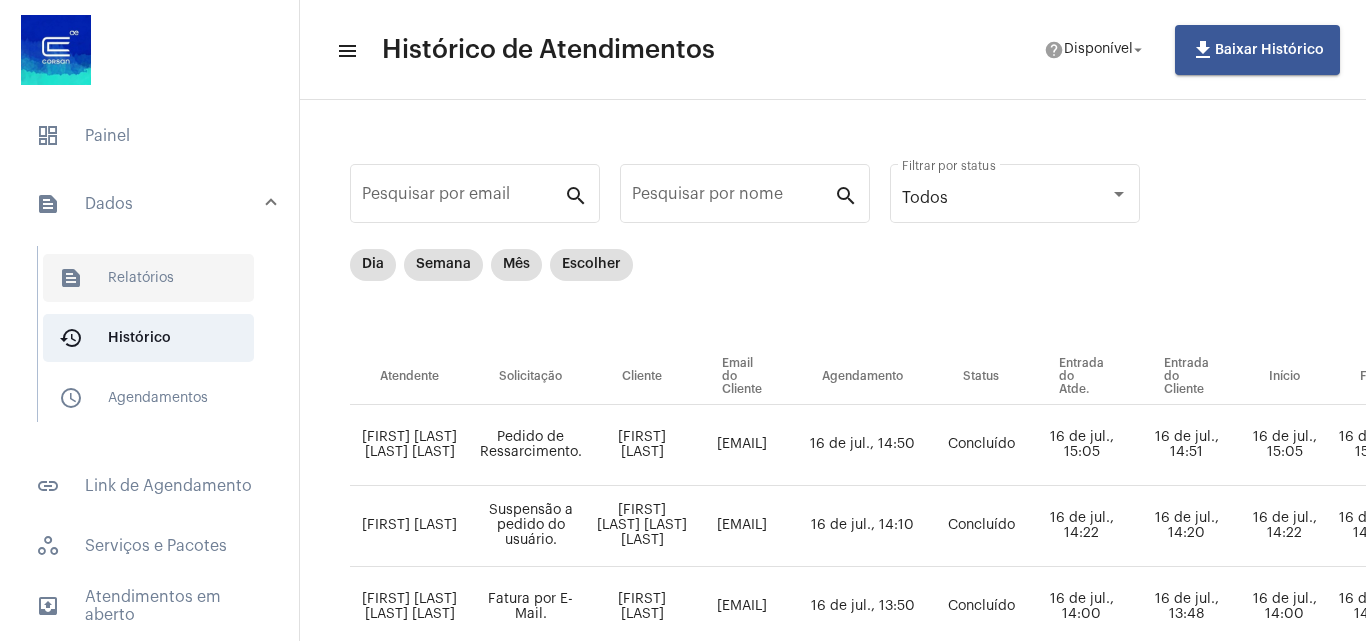click on "text_snippet_outlined  Relatórios" at bounding box center (148, 278) 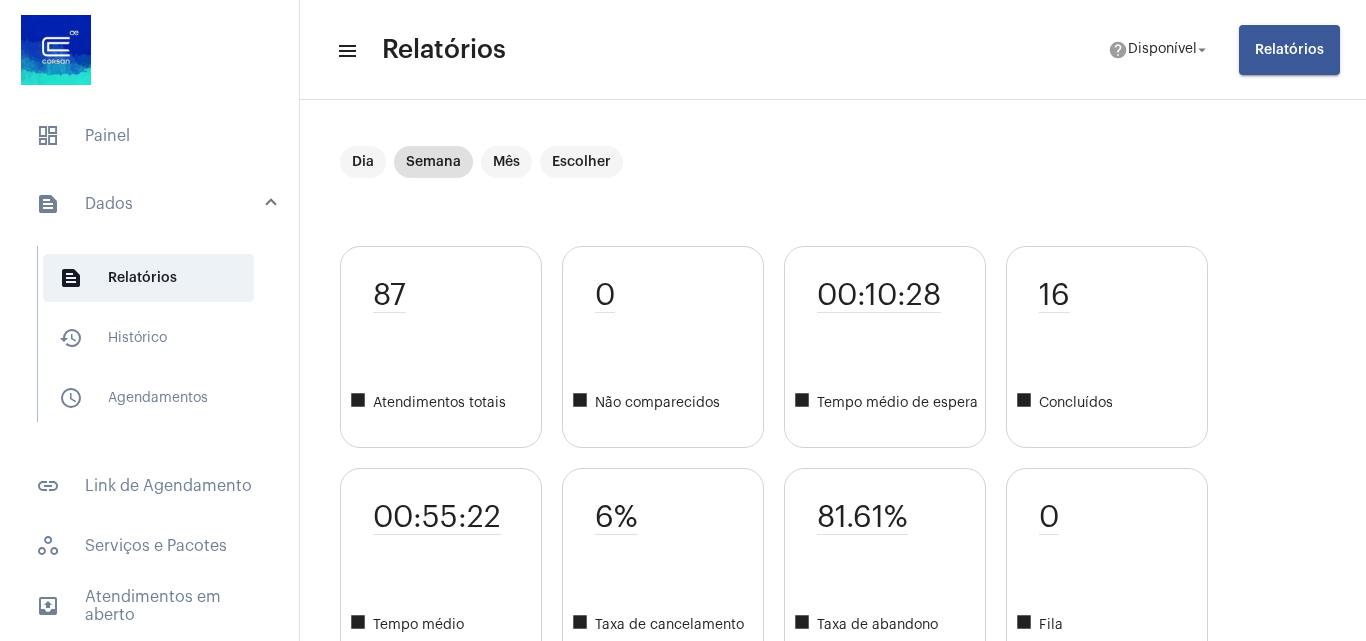 click on "text_snippet_outlined  Dados" at bounding box center (155, 204) 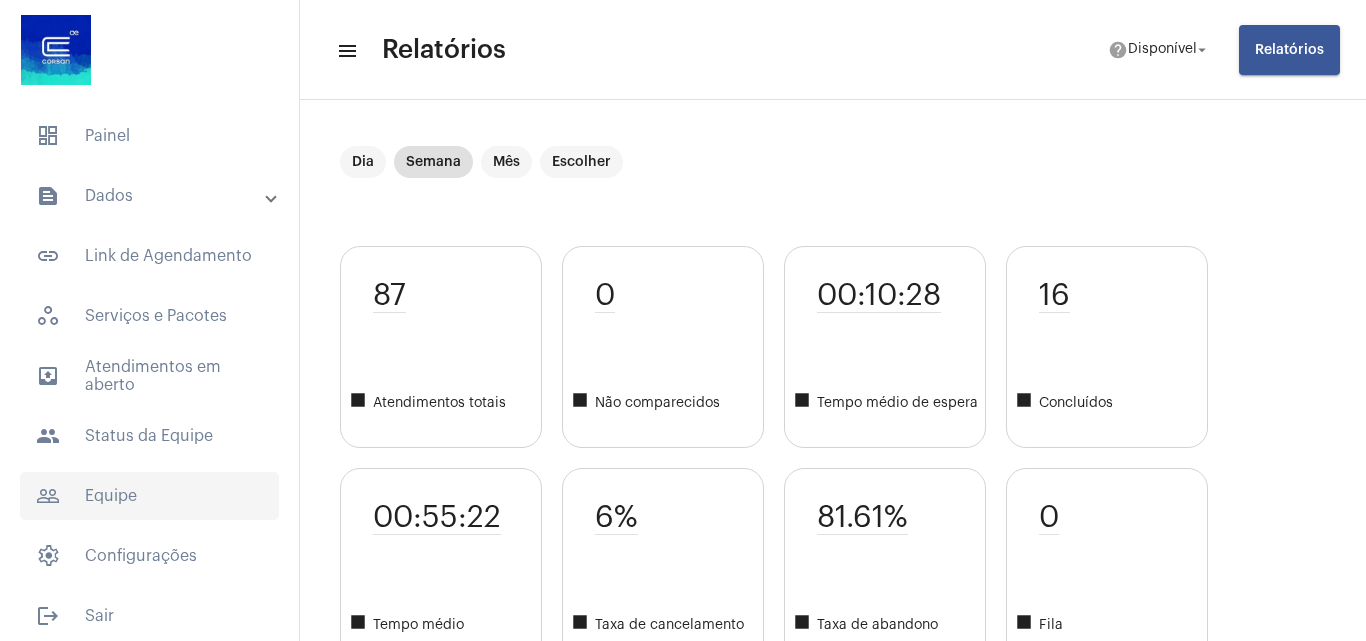 click on "people_outline  Equipe" 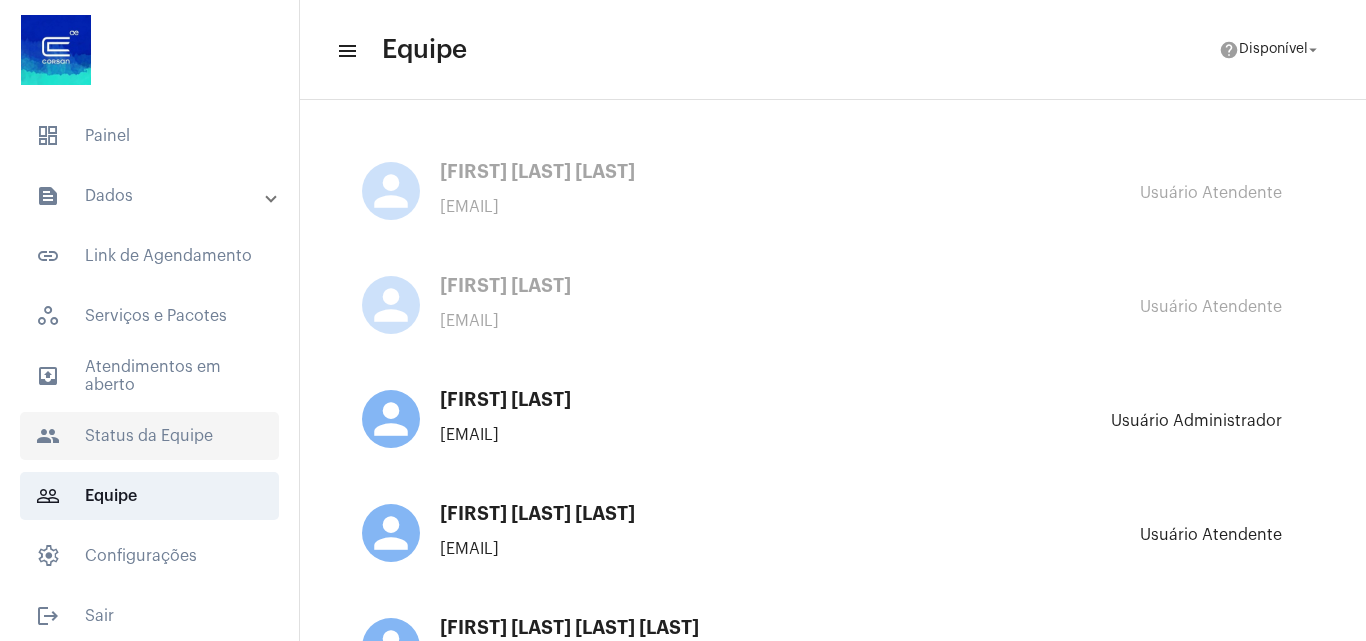 click on "people  Status da Equipe" 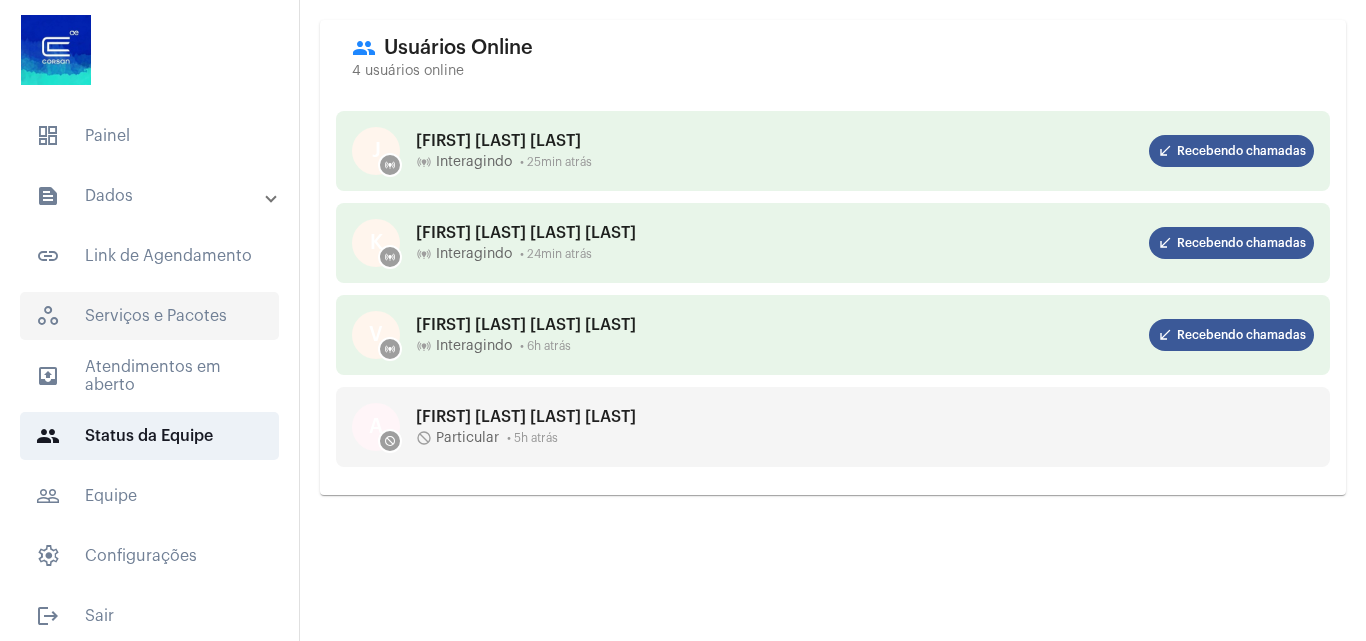 click on "workspaces_outlined   Serviços e Pacotes" 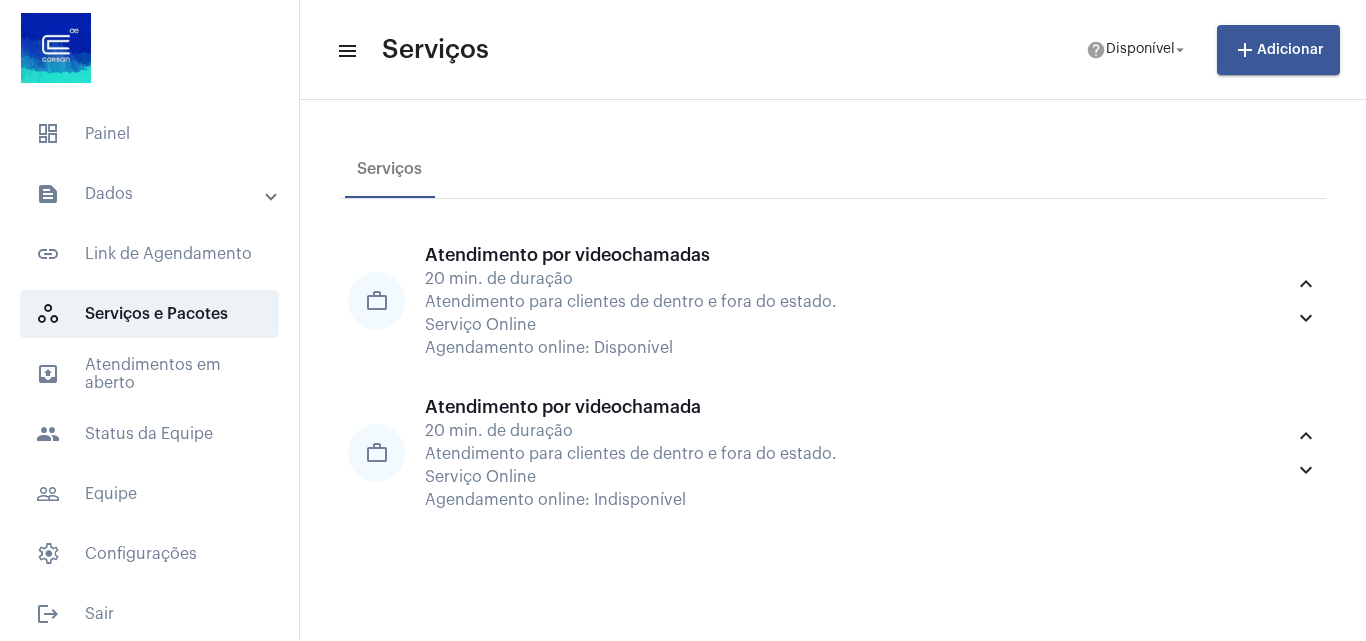 scroll, scrollTop: 0, scrollLeft: 0, axis: both 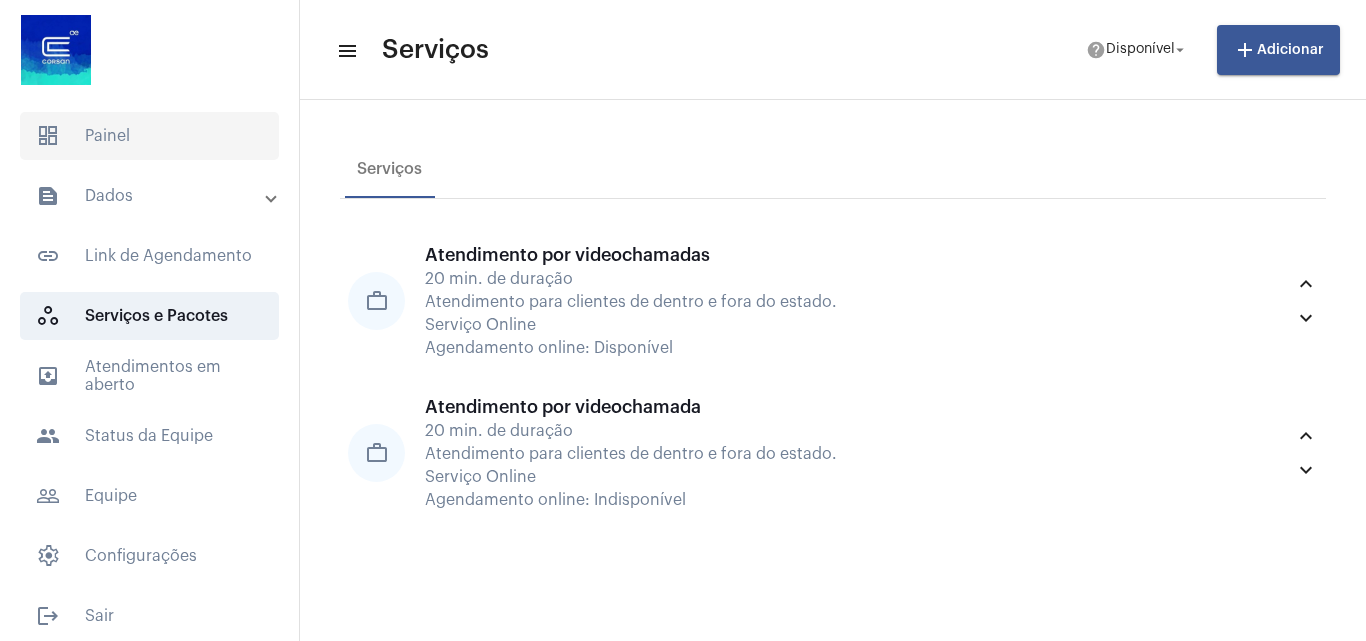 click on "dashboard   Painel" 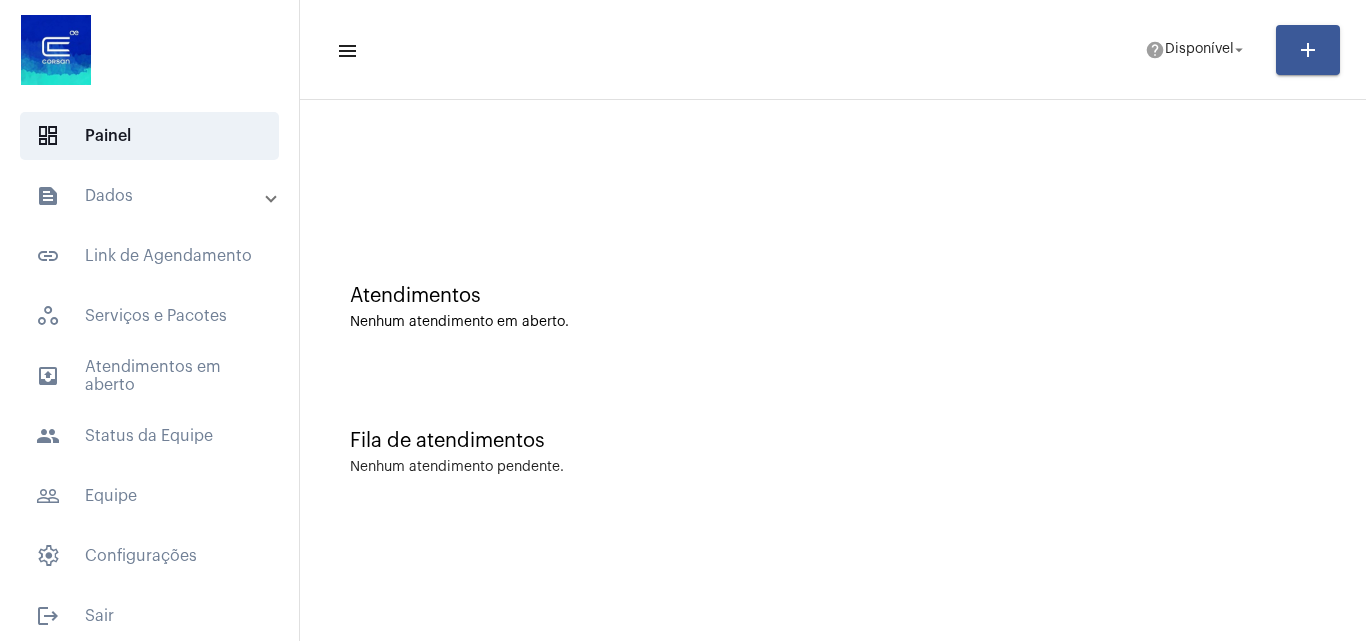 click on "Fila de atendimentos" 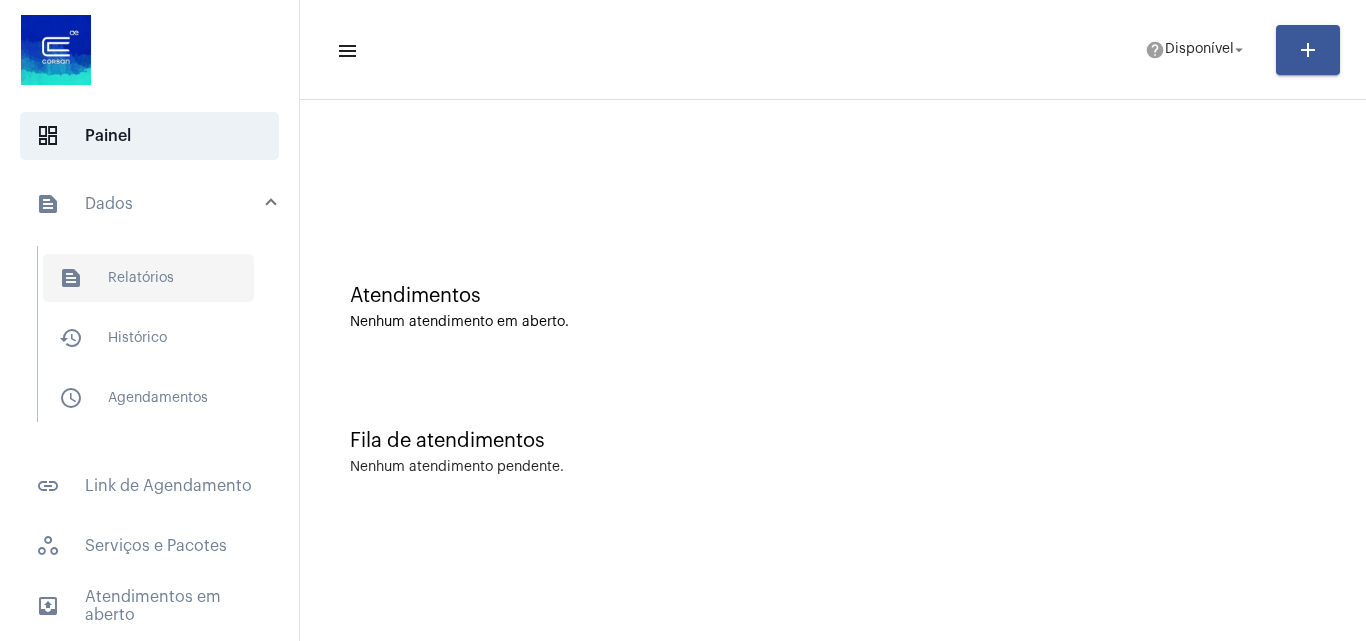 click on "text_snippet_outlined  Relatórios" at bounding box center [148, 278] 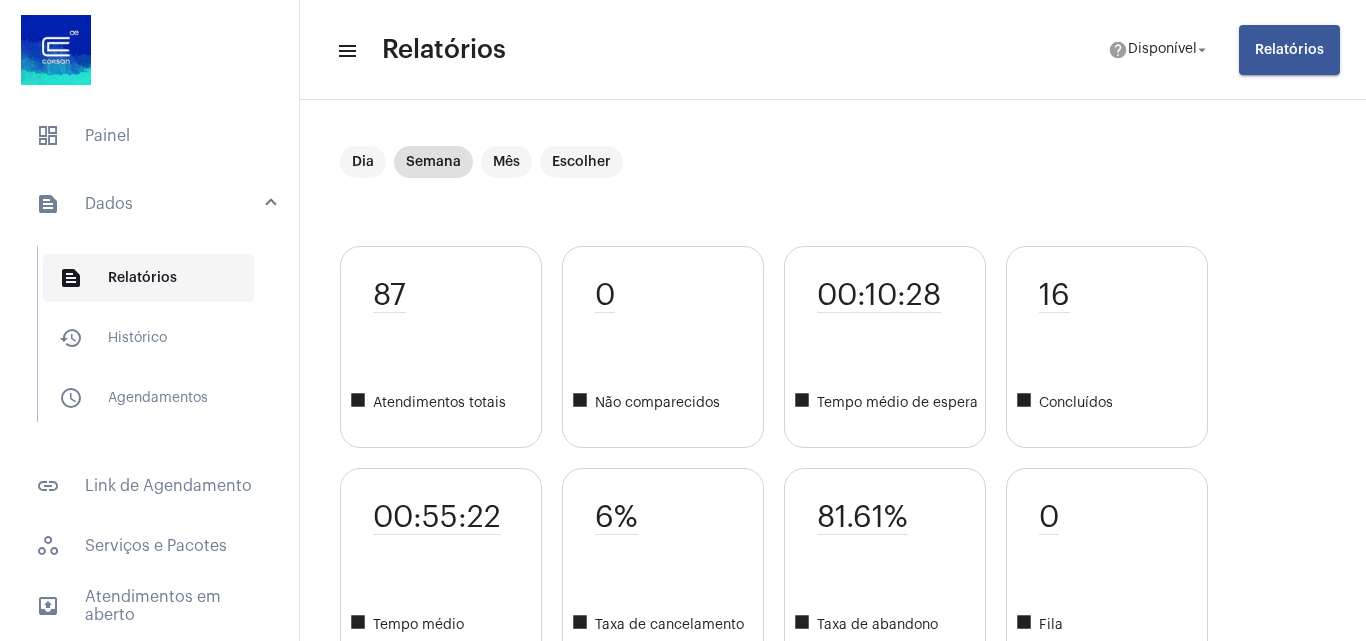click on "text_snippet_outlined  Relatórios" at bounding box center (148, 278) 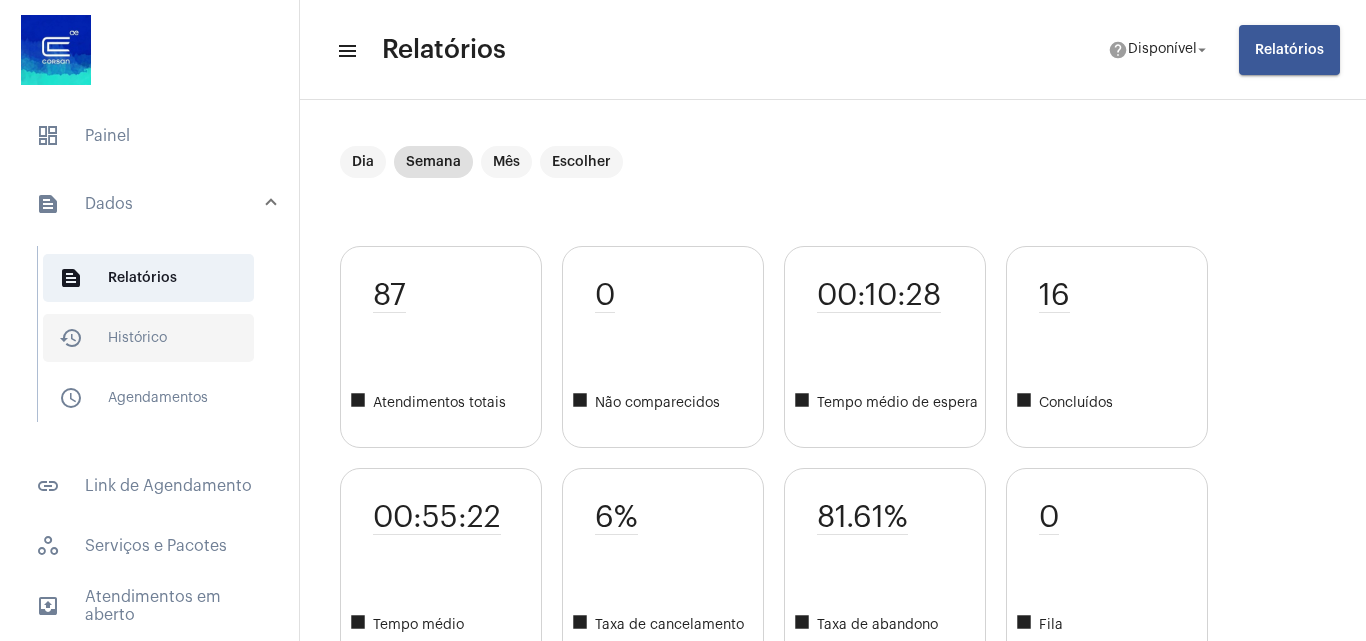 click on "history_outlined  Histórico" at bounding box center [148, 338] 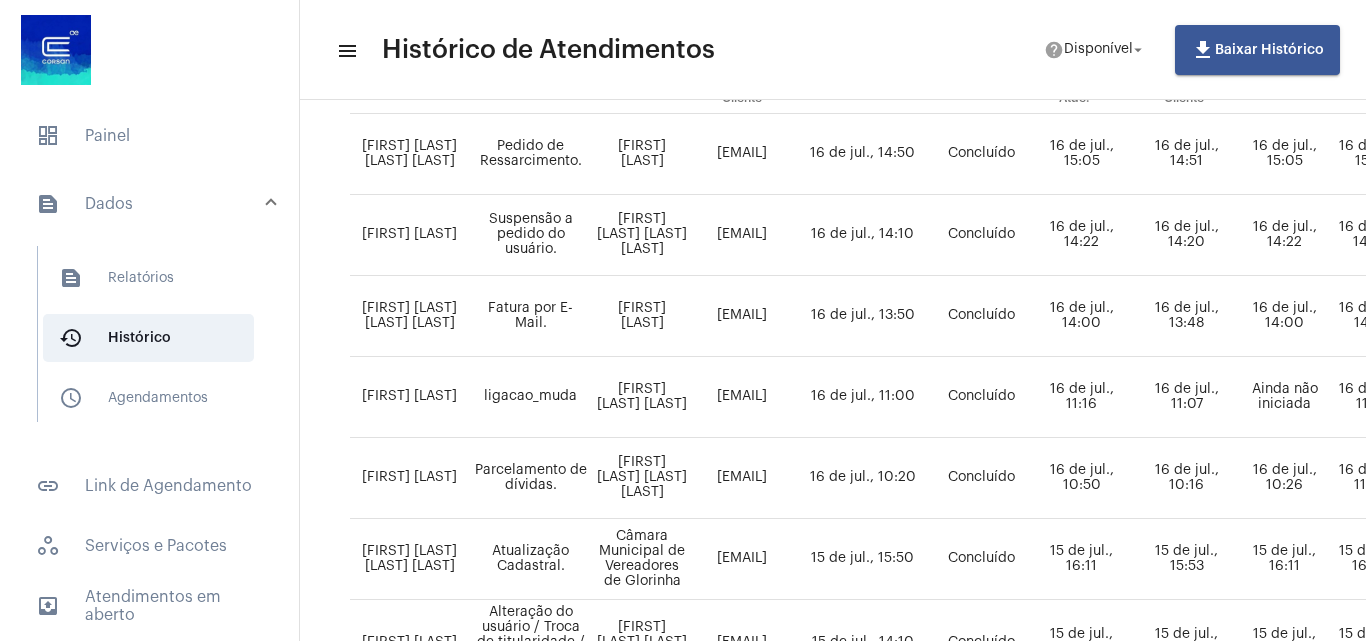 scroll, scrollTop: 300, scrollLeft: 0, axis: vertical 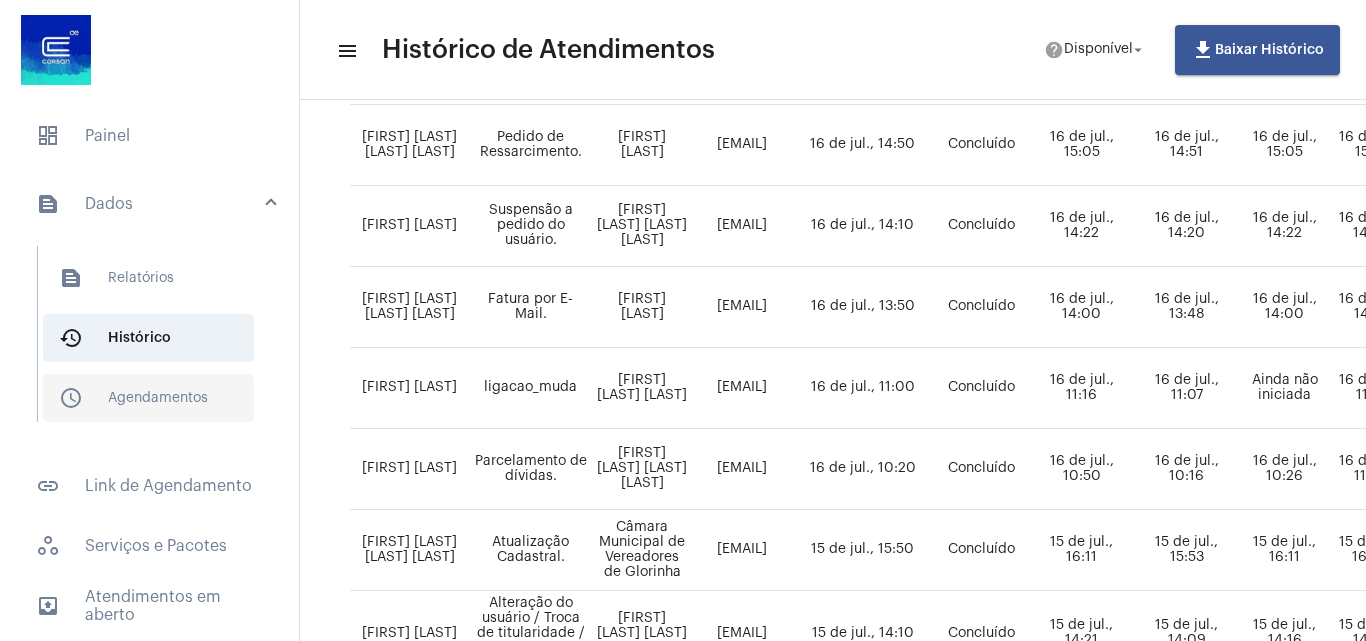 click on "schedule_outlined  Agendamentos" at bounding box center [148, 398] 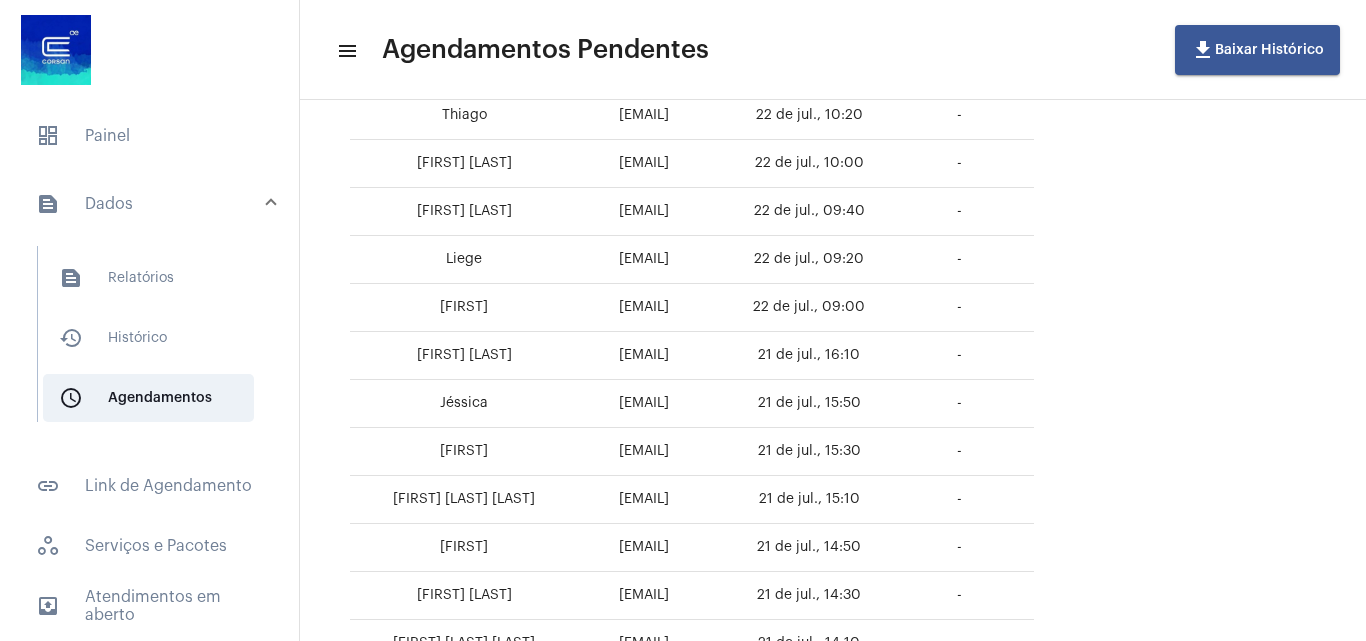 scroll, scrollTop: 830, scrollLeft: 0, axis: vertical 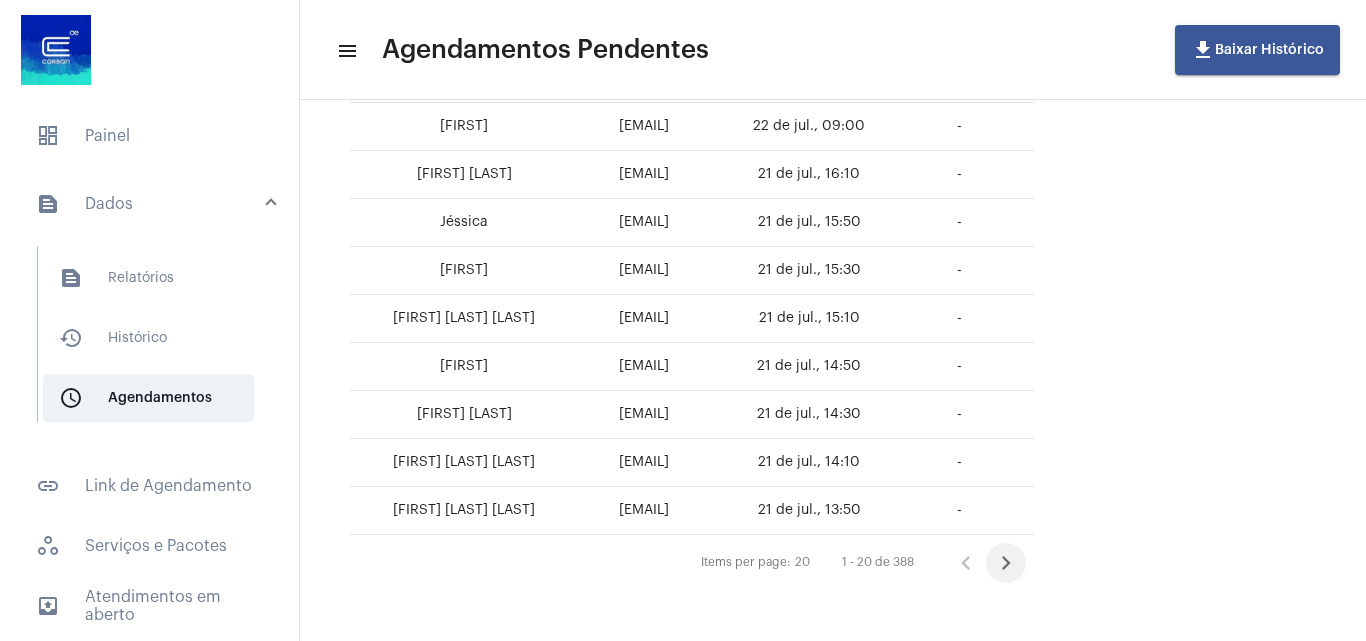 click 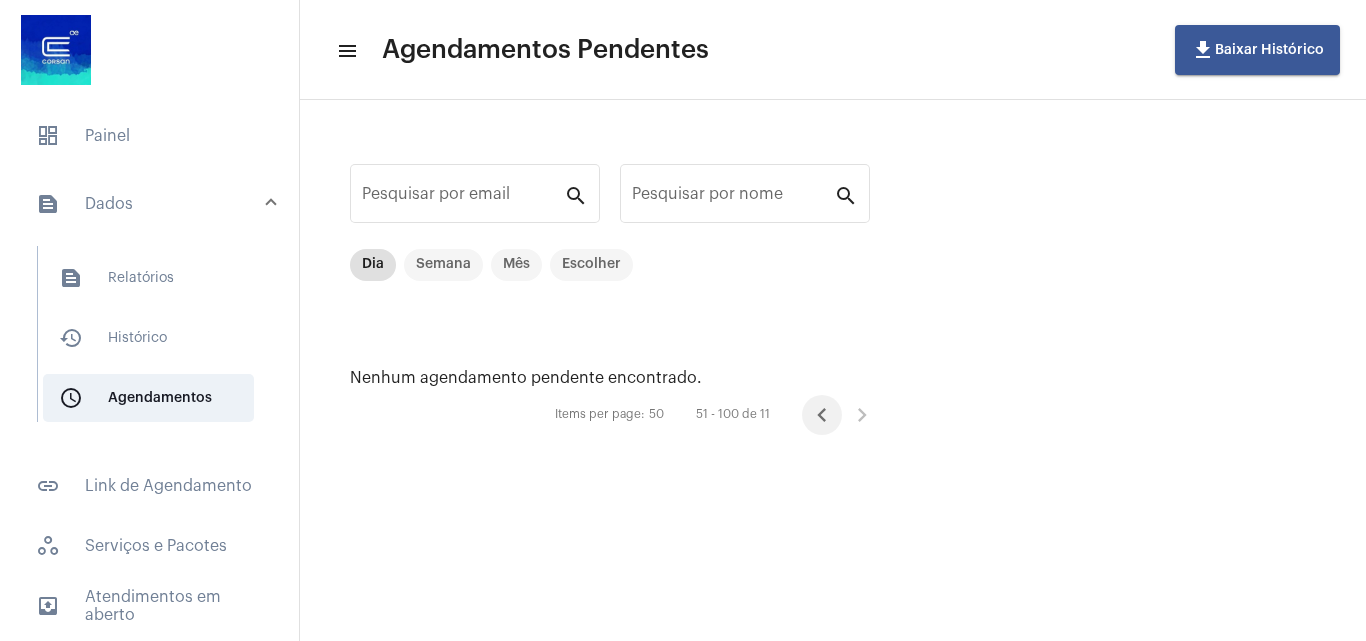 click 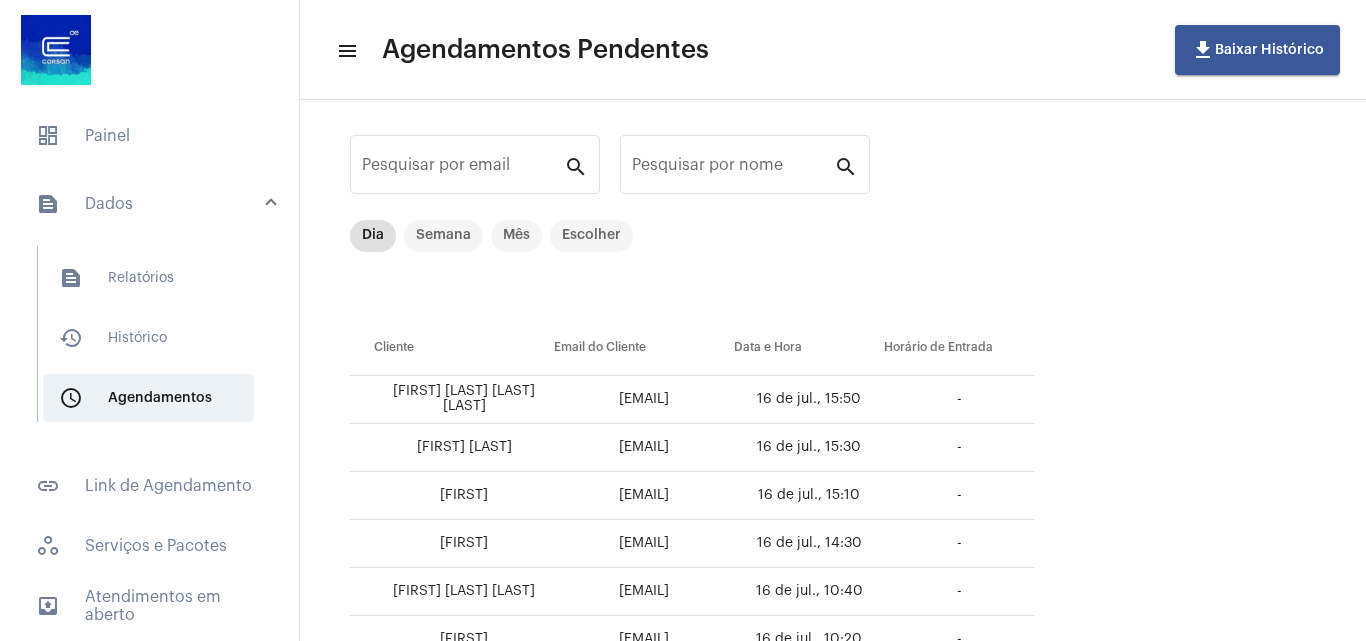 scroll, scrollTop: 0, scrollLeft: 0, axis: both 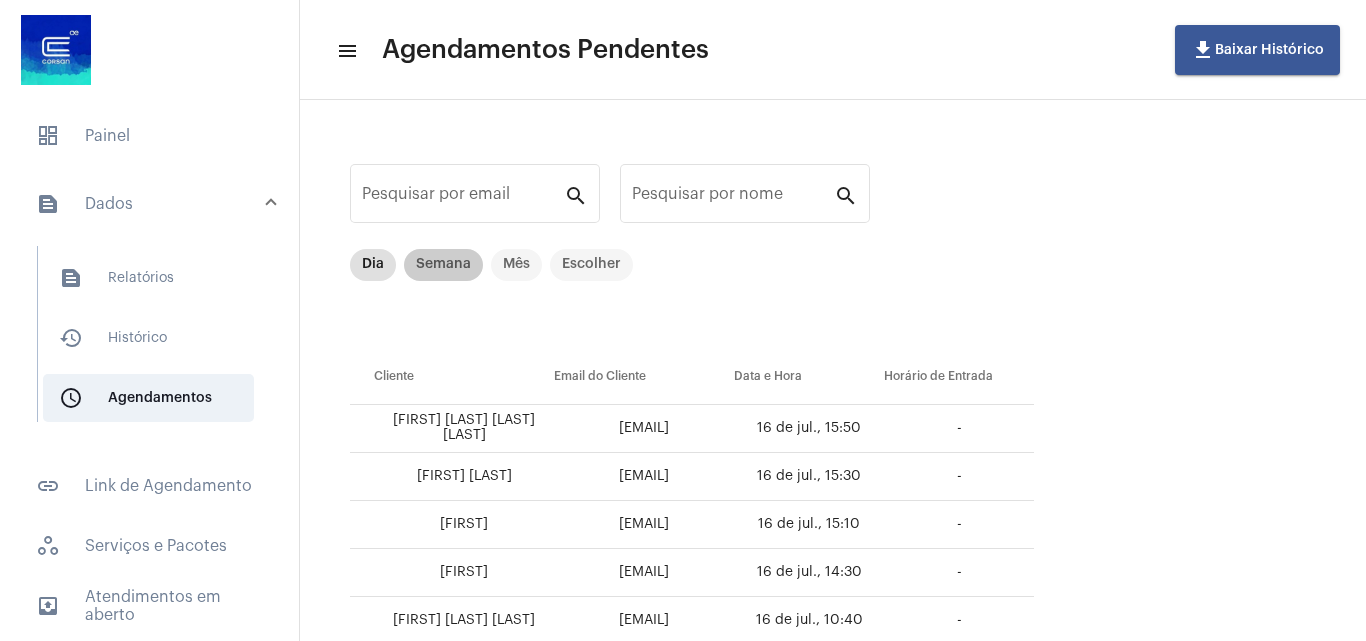 click on "Semana" at bounding box center [443, 265] 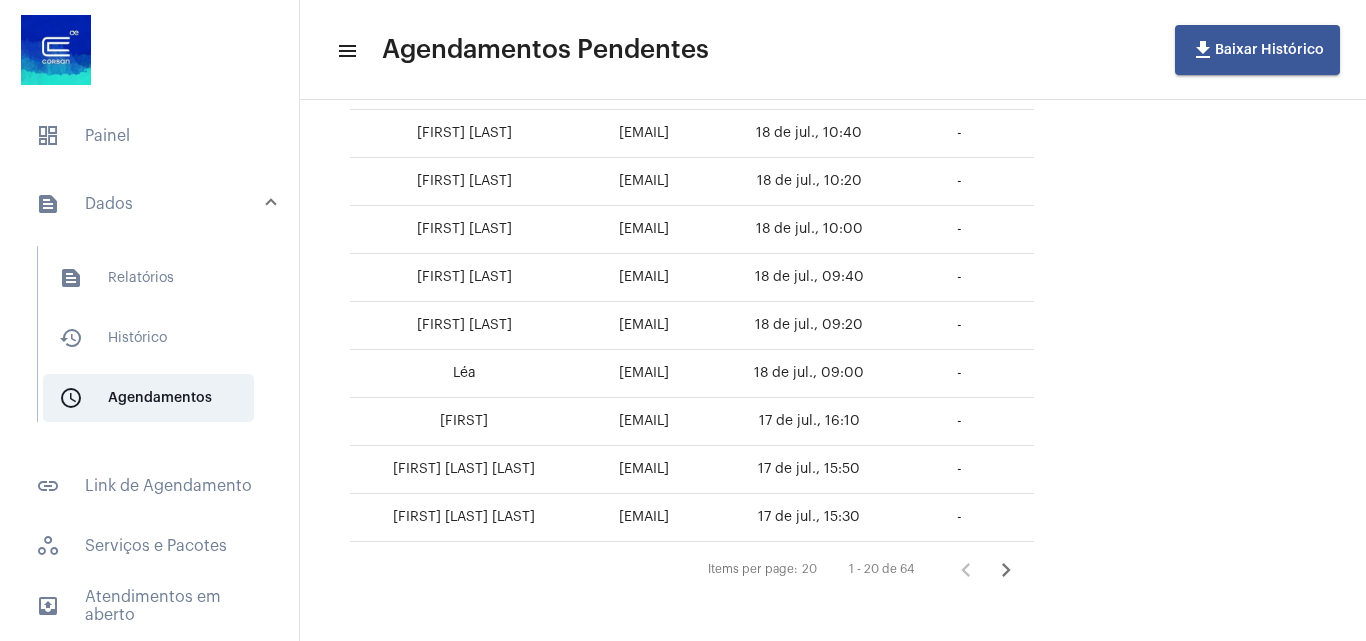 scroll, scrollTop: 830, scrollLeft: 0, axis: vertical 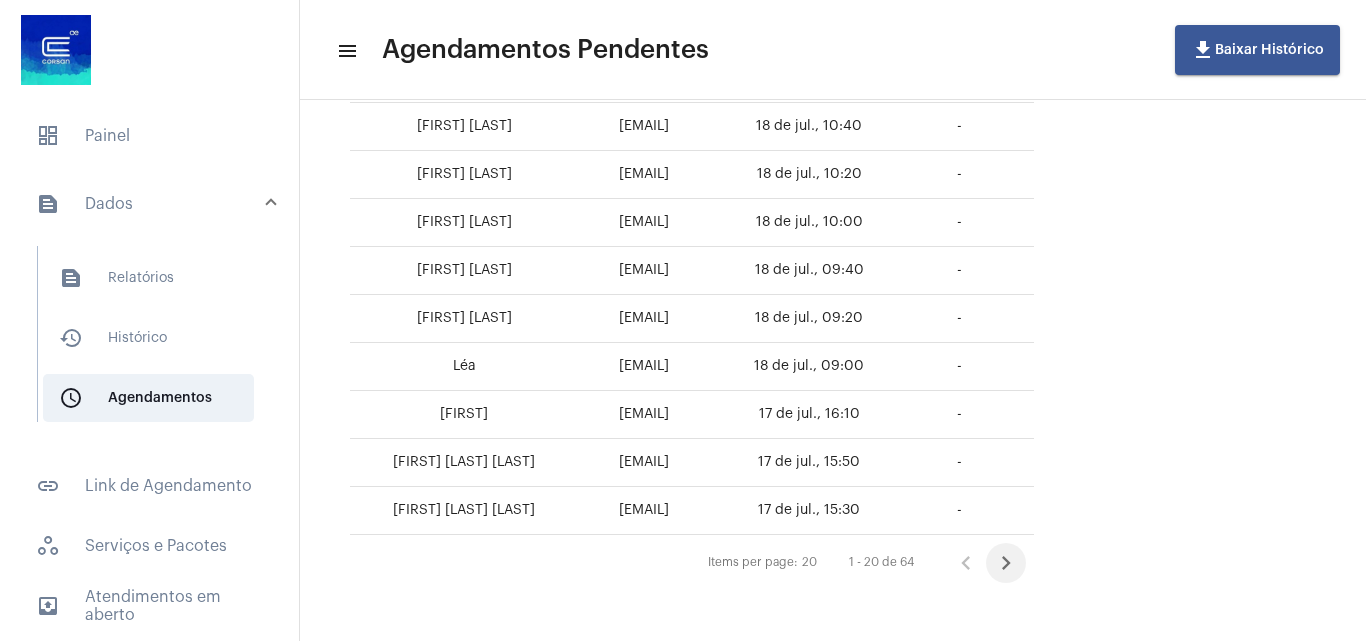 click 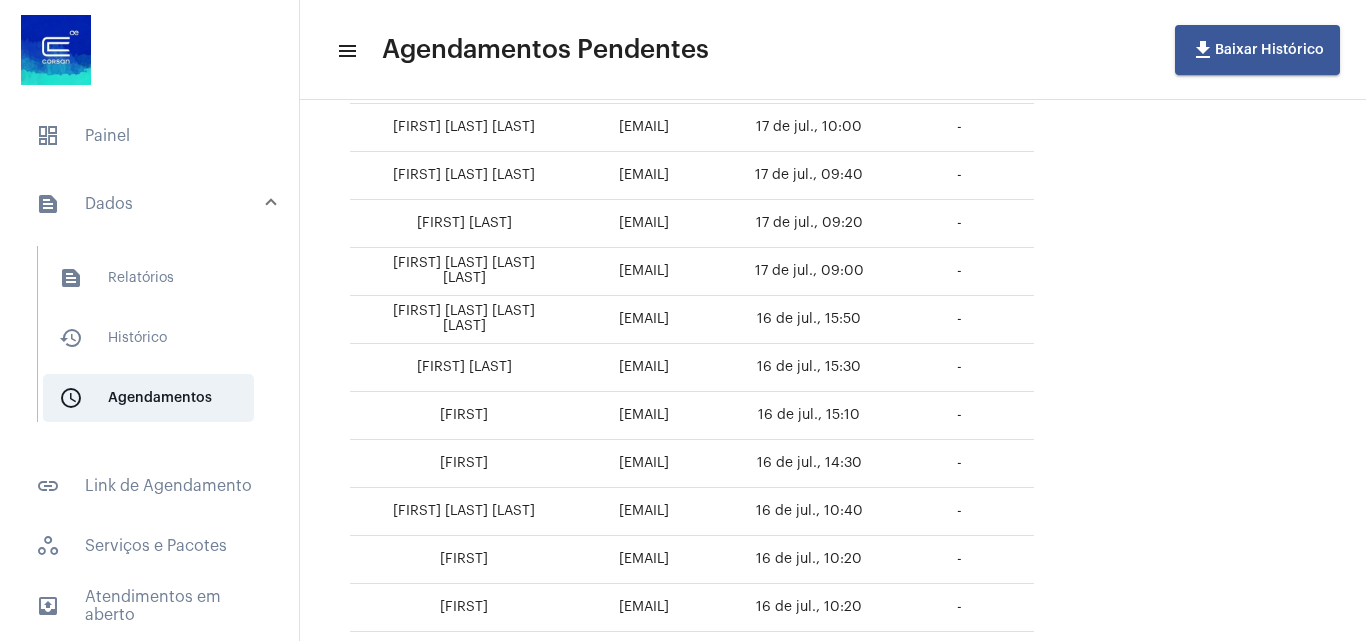 scroll, scrollTop: 700, scrollLeft: 0, axis: vertical 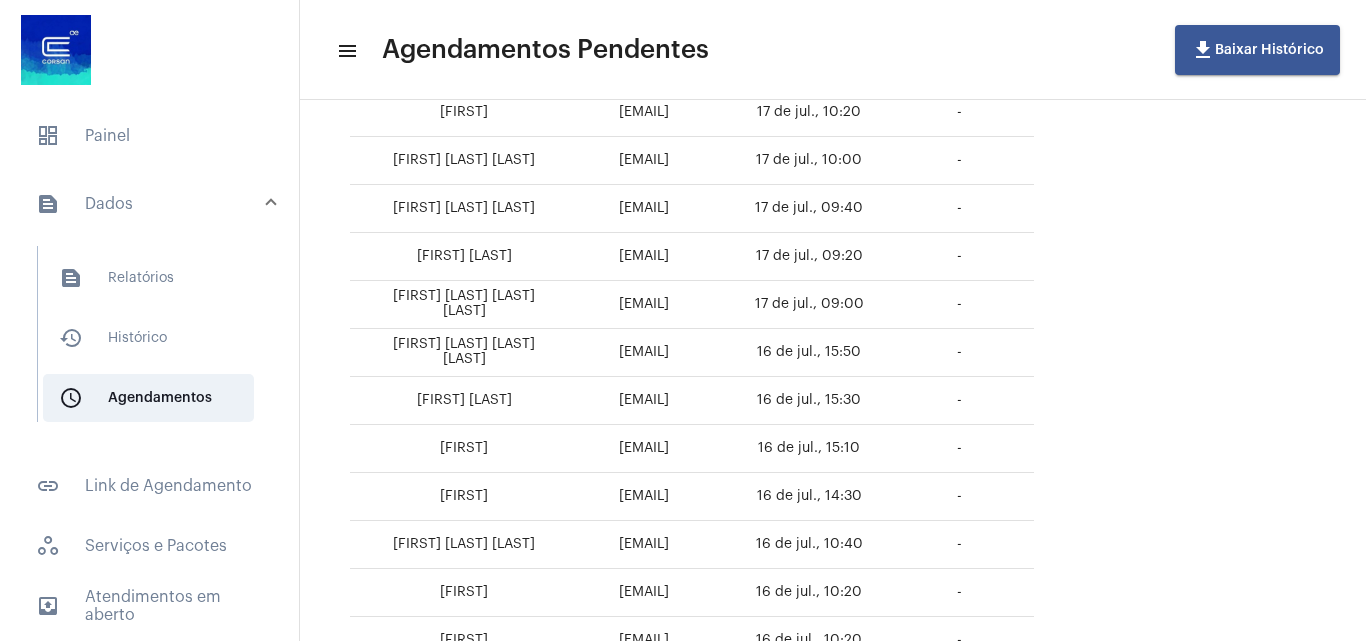 drag, startPoint x: 832, startPoint y: 351, endPoint x: 945, endPoint y: 352, distance: 113.004425 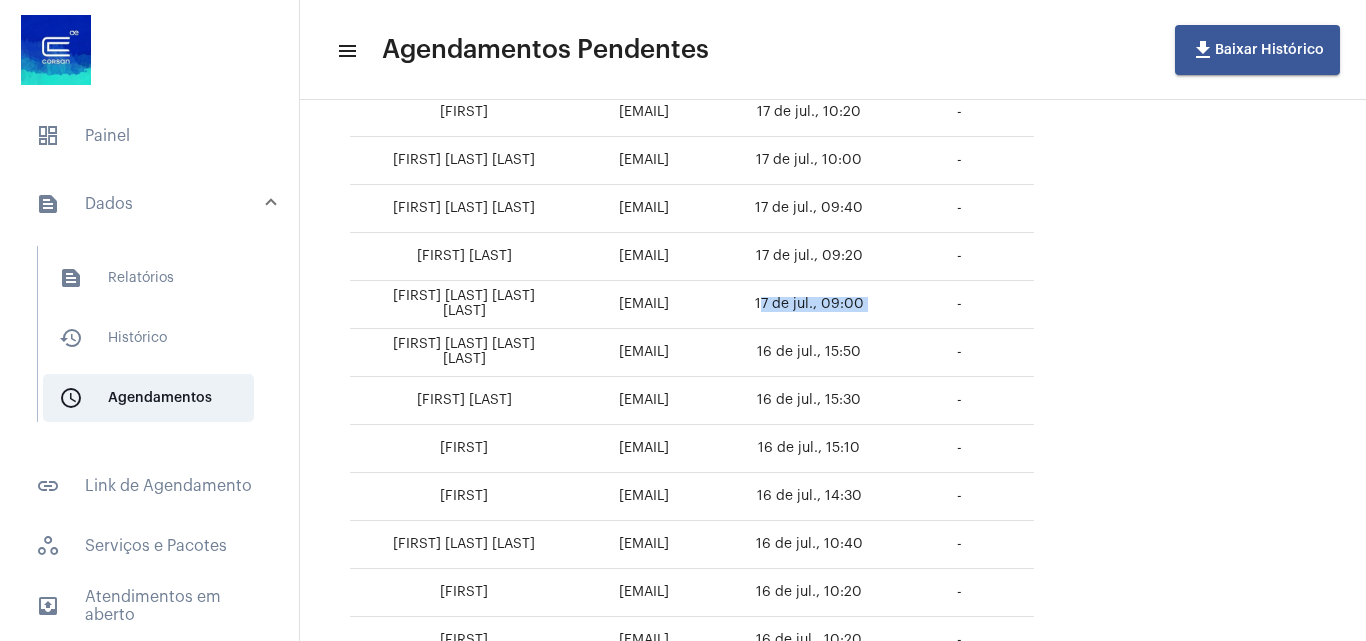 drag, startPoint x: 825, startPoint y: 302, endPoint x: 980, endPoint y: 301, distance: 155.00322 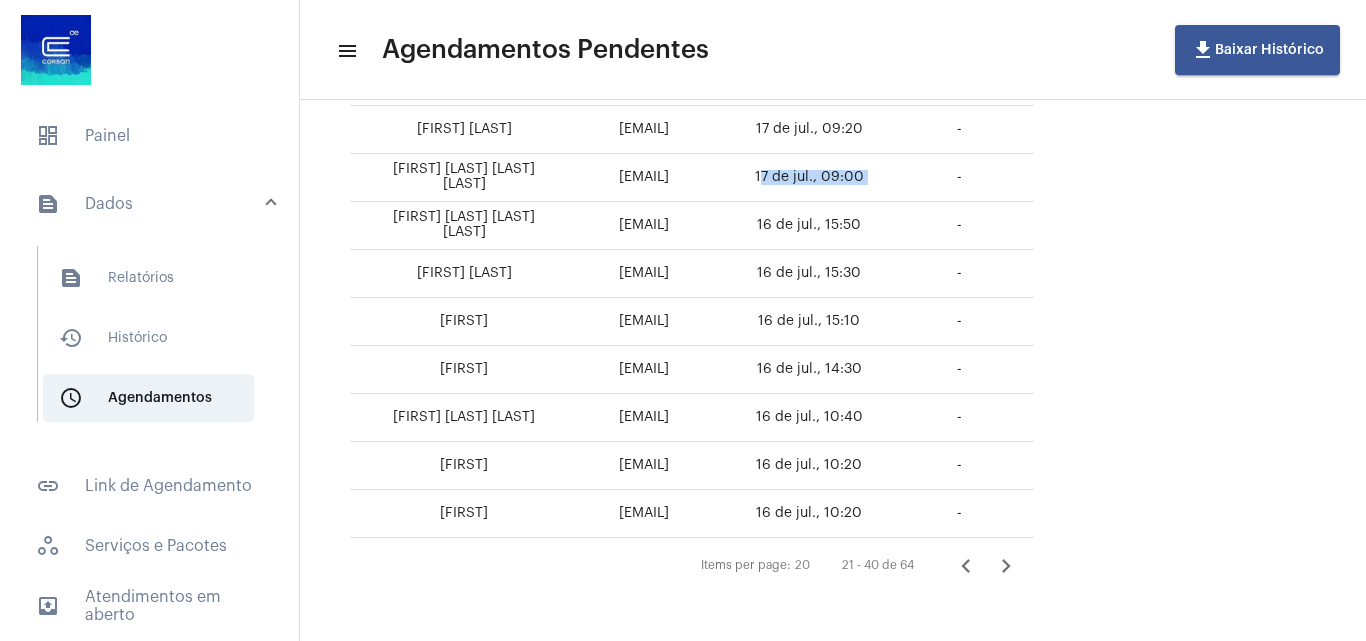 scroll, scrollTop: 830, scrollLeft: 0, axis: vertical 